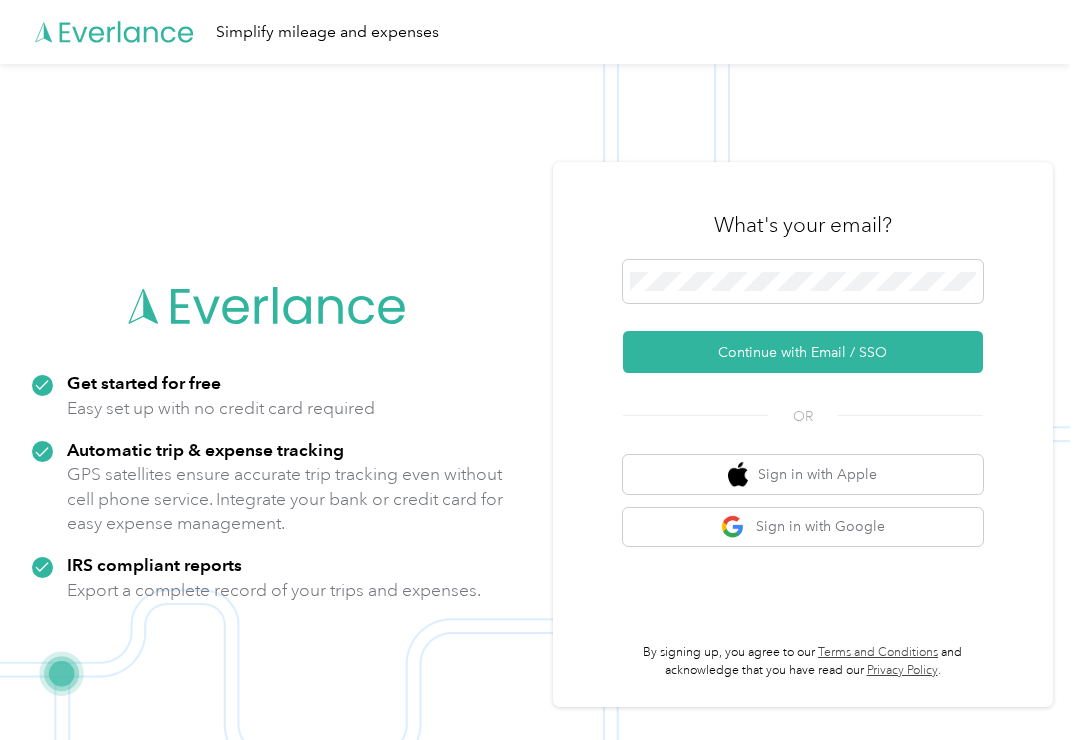 scroll, scrollTop: 0, scrollLeft: 0, axis: both 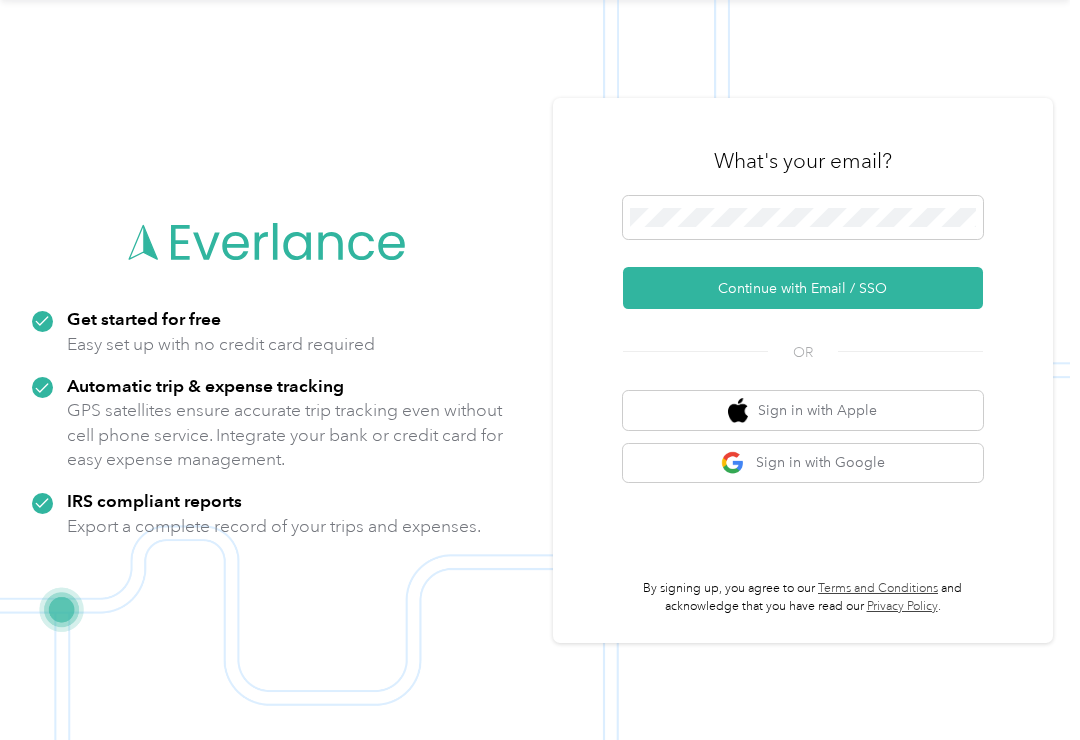 click on "Continue with Email / SSO" at bounding box center [803, 288] 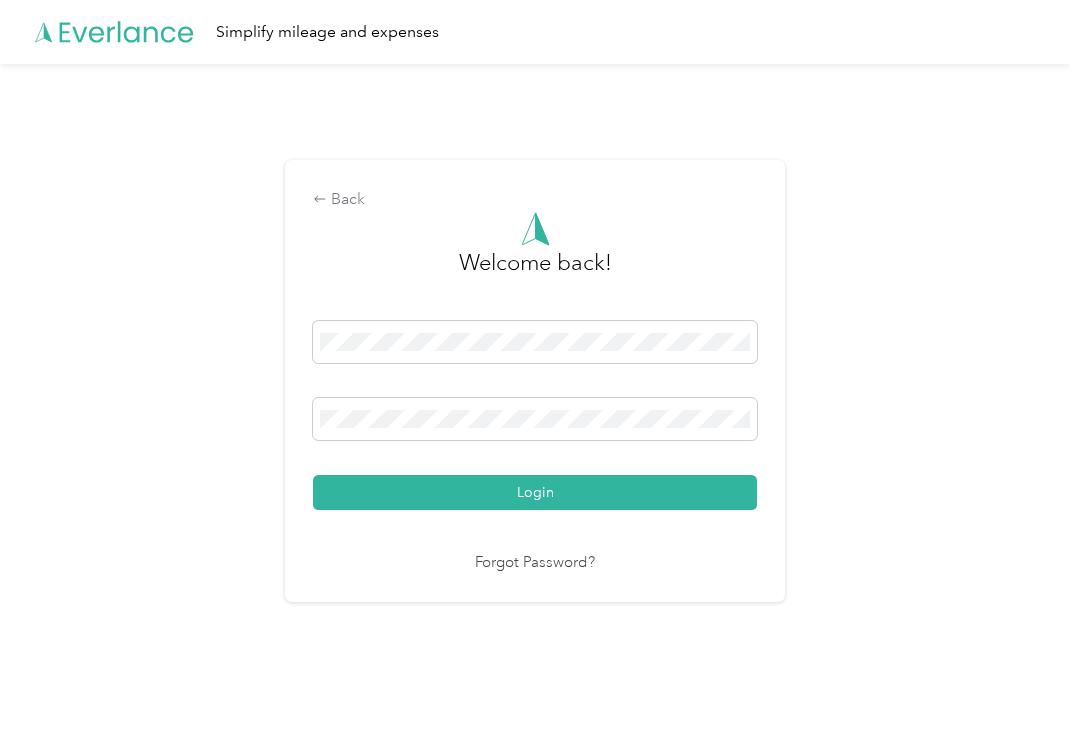 scroll, scrollTop: 3, scrollLeft: 0, axis: vertical 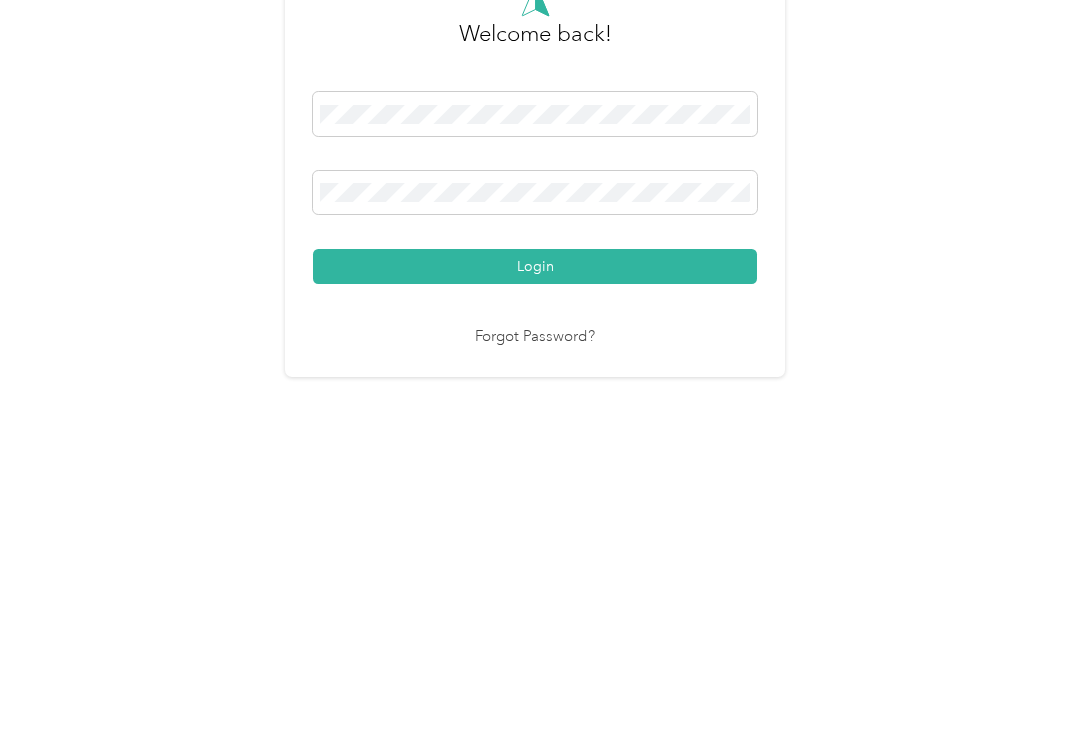 click on "Login" at bounding box center [535, 493] 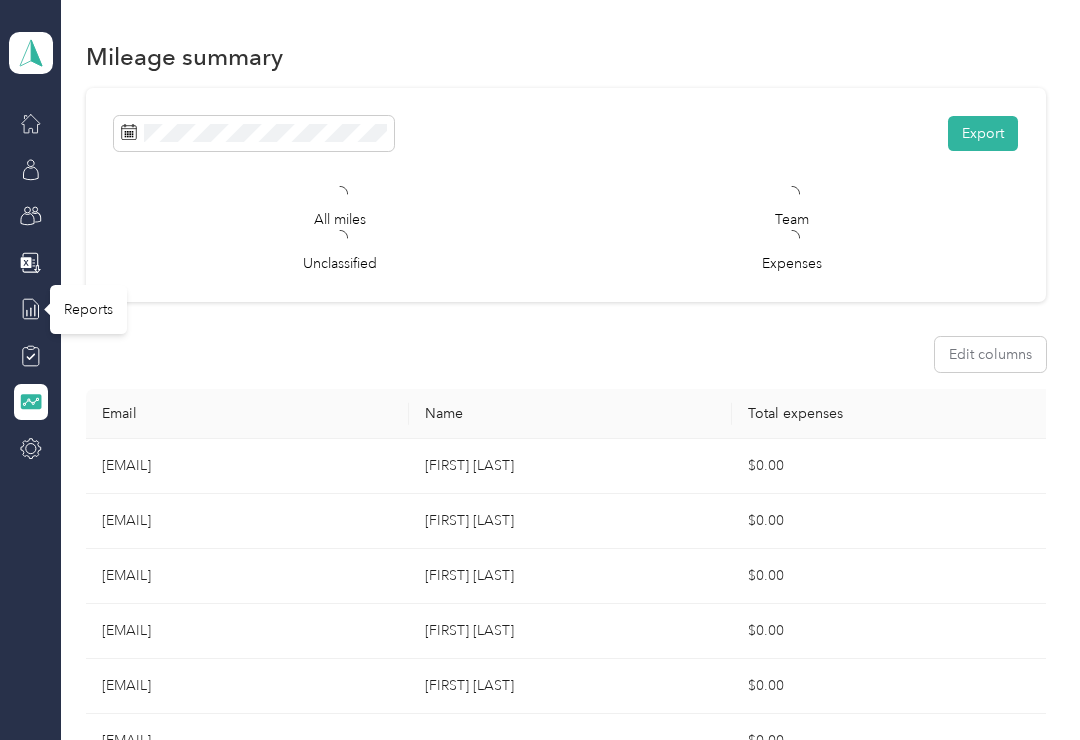 click 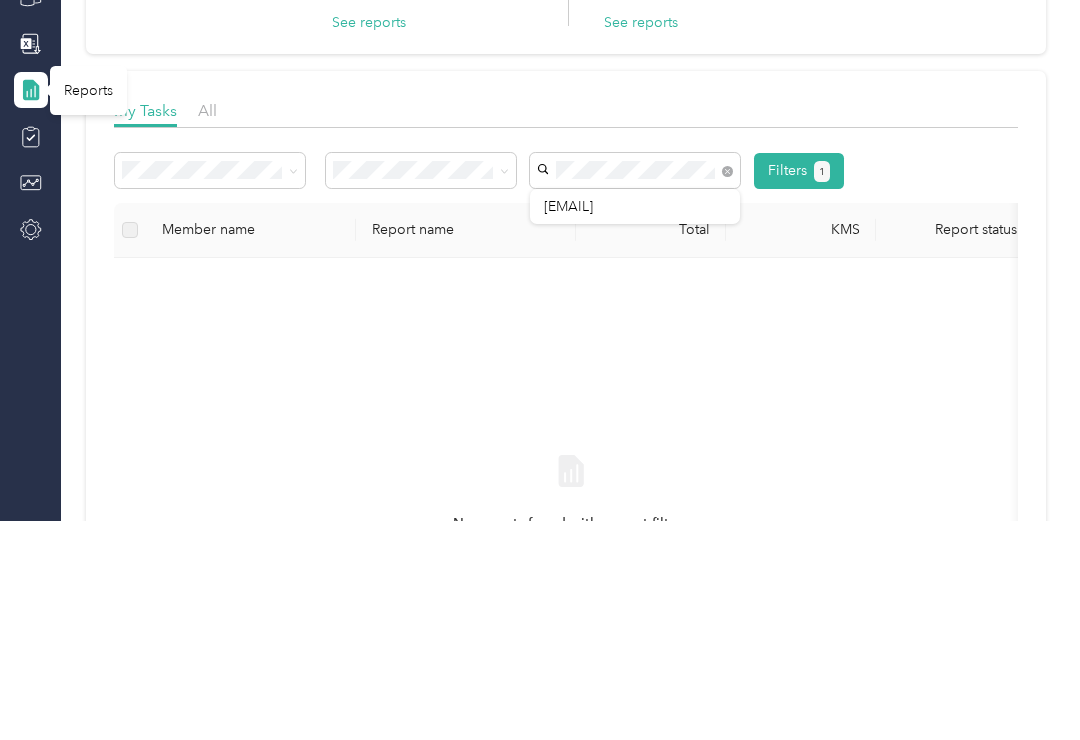 click on "[EMAIL]" at bounding box center (568, 425) 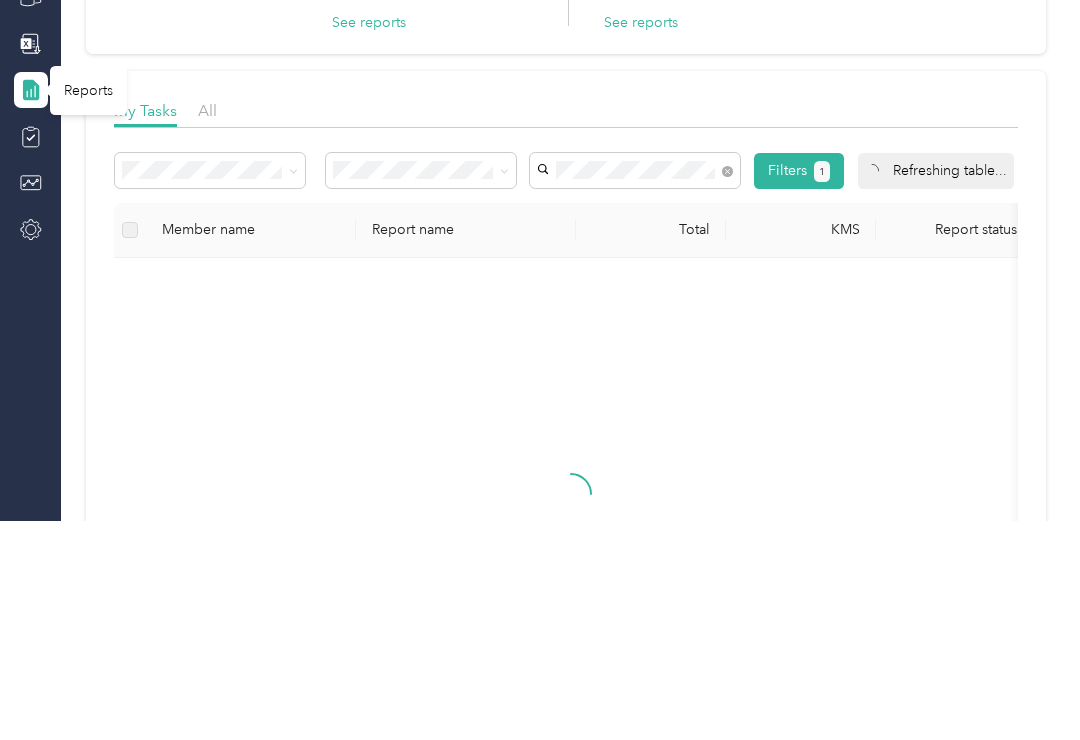 scroll, scrollTop: 31, scrollLeft: 0, axis: vertical 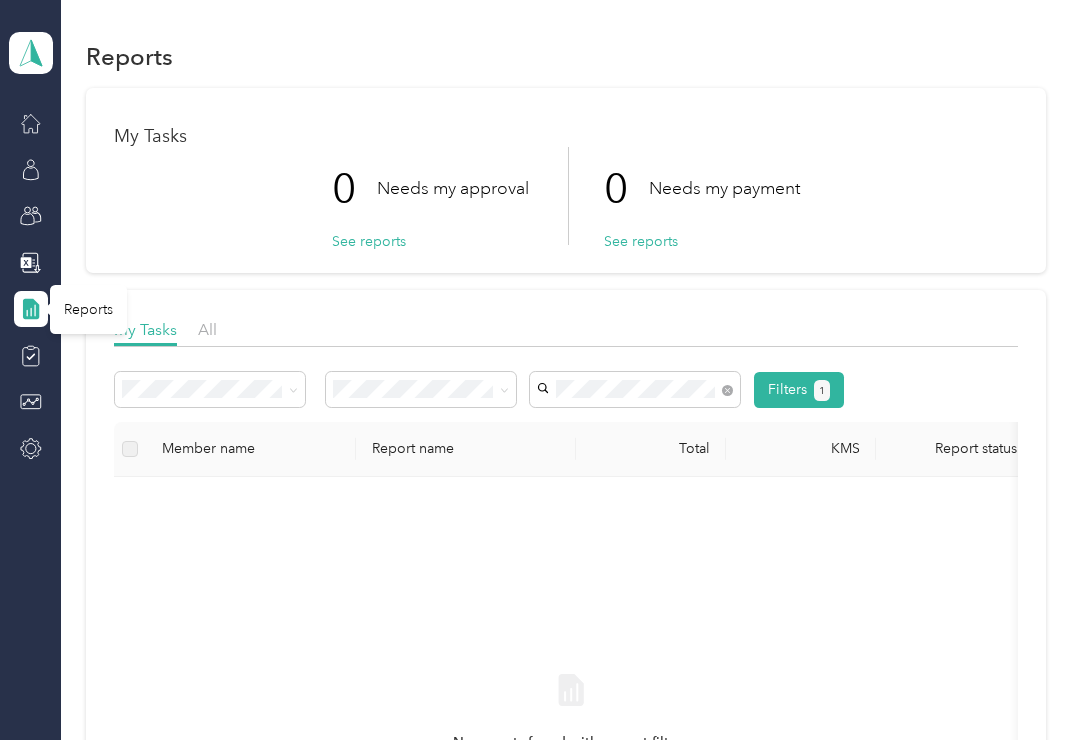 click on "All" at bounding box center (207, 329) 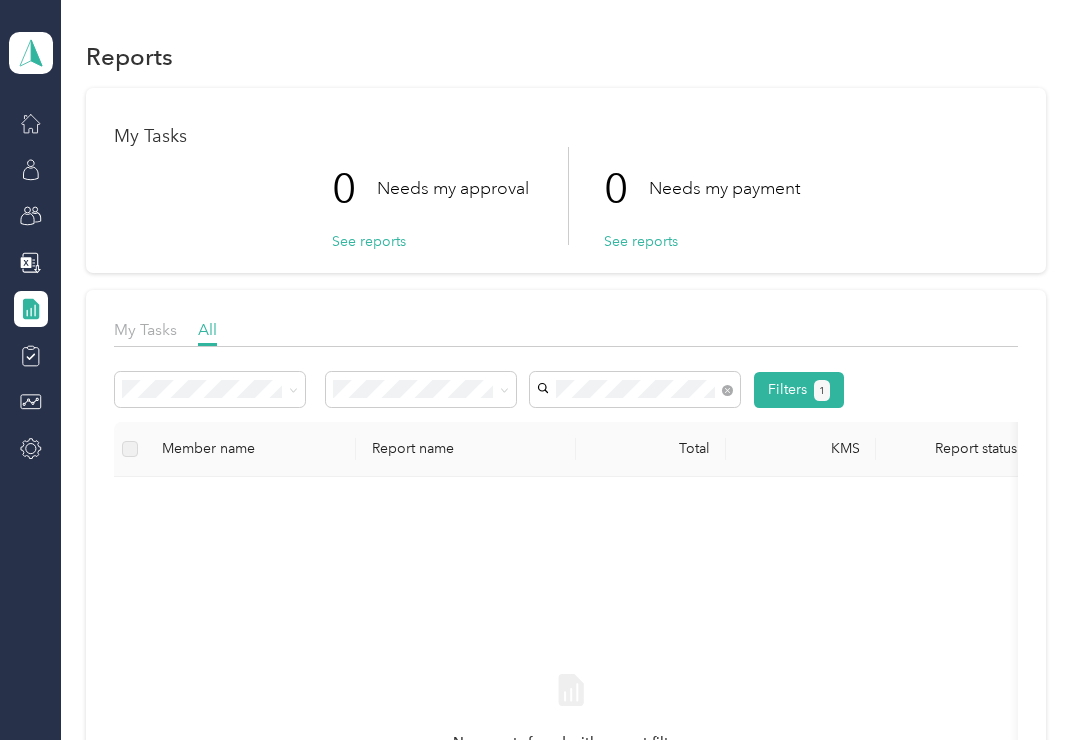 scroll, scrollTop: 30, scrollLeft: 0, axis: vertical 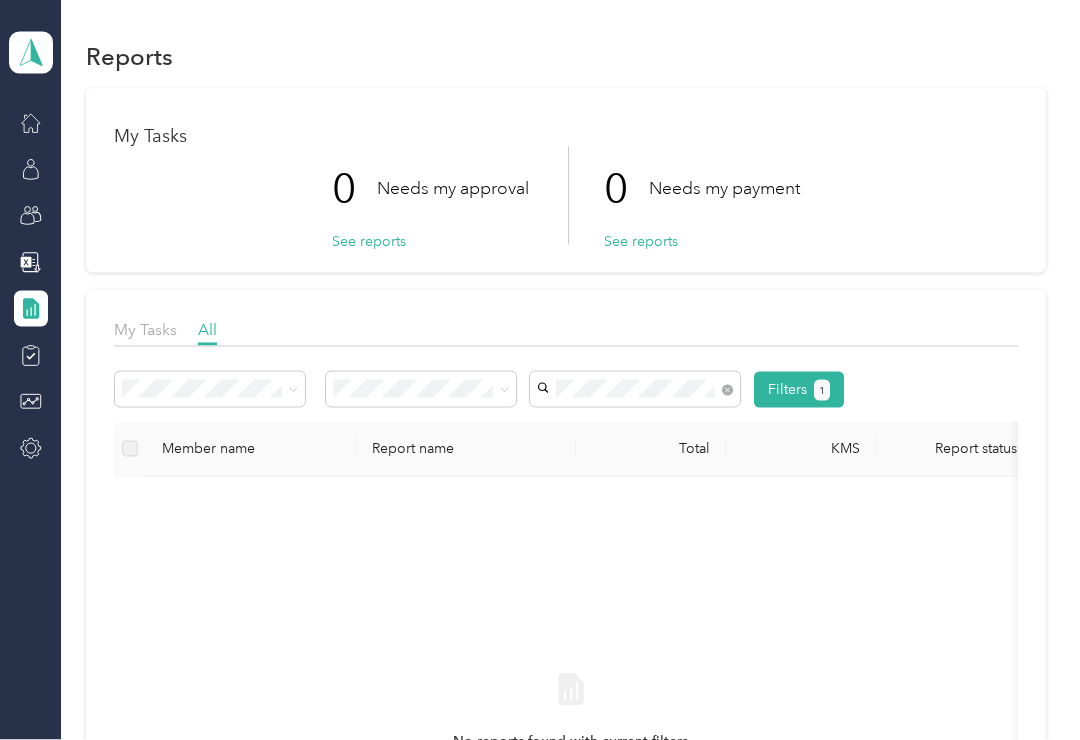 click on "Member name" at bounding box center [251, 448] 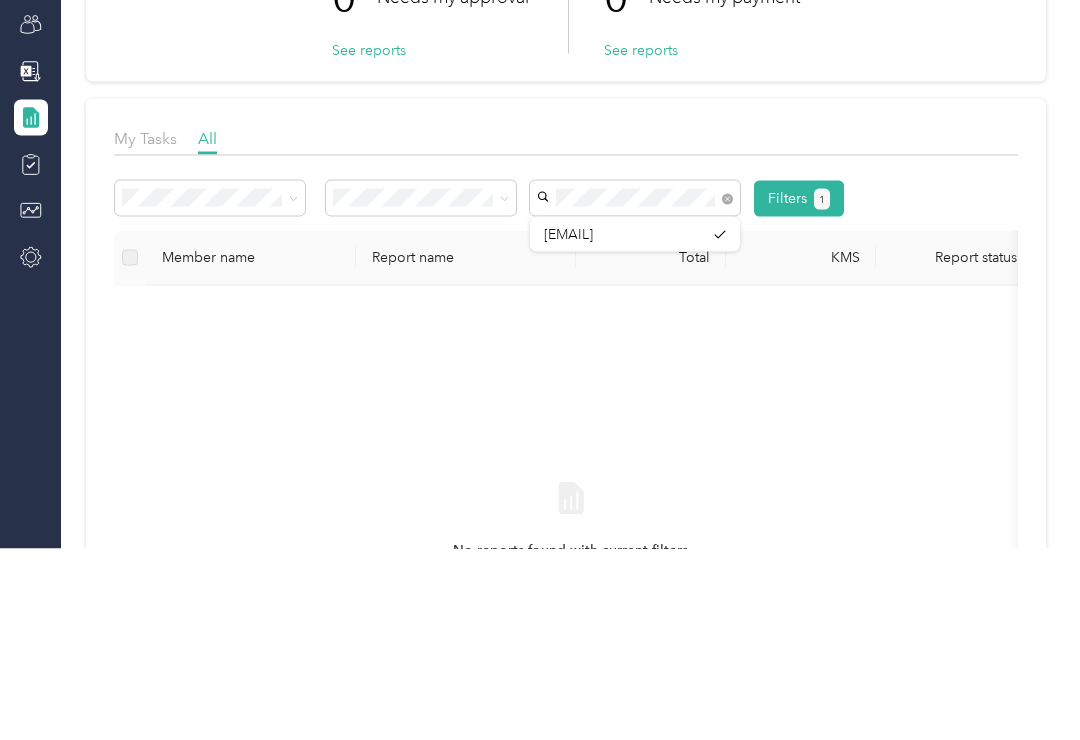 click on "[EMAIL]" at bounding box center (568, 425) 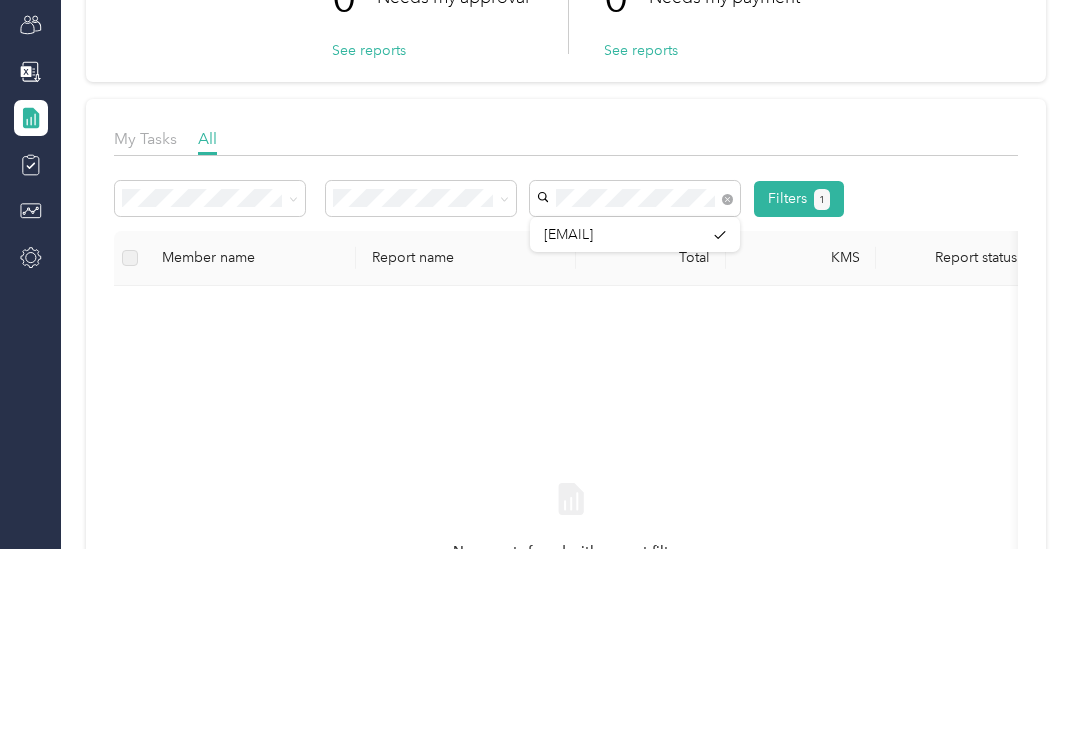 click on "[EMAIL]" at bounding box center (568, 425) 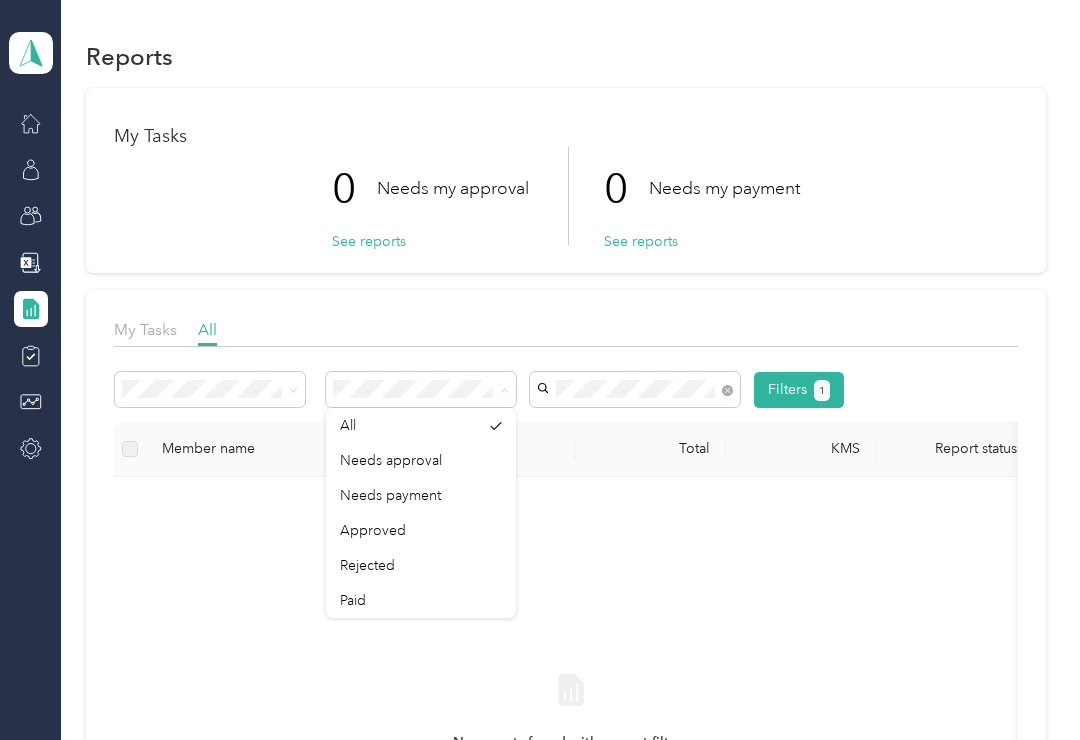 click on "All" at bounding box center [410, 425] 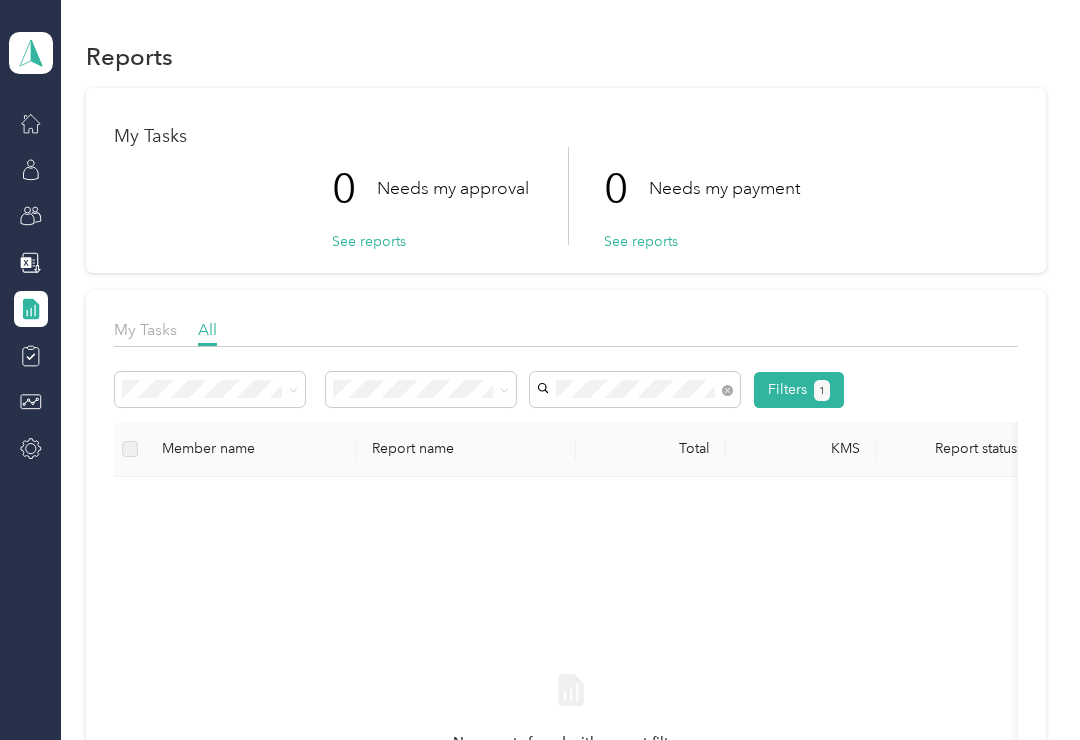 click at bounding box center (210, 389) 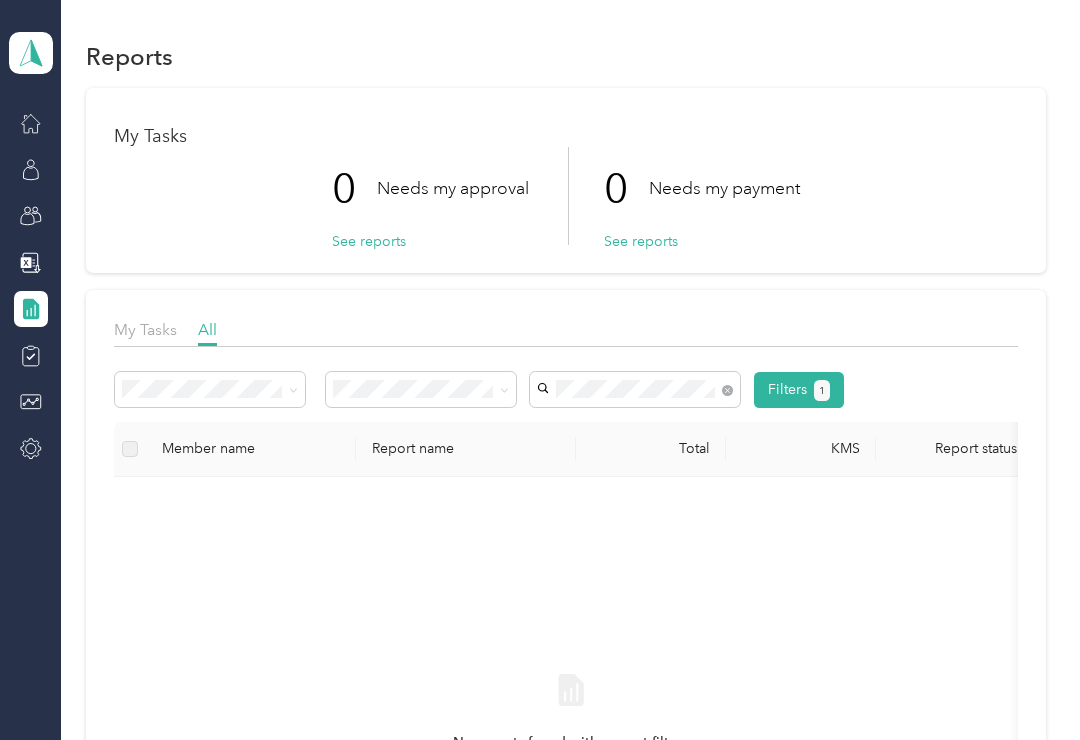 click on "Member name" at bounding box center [251, 448] 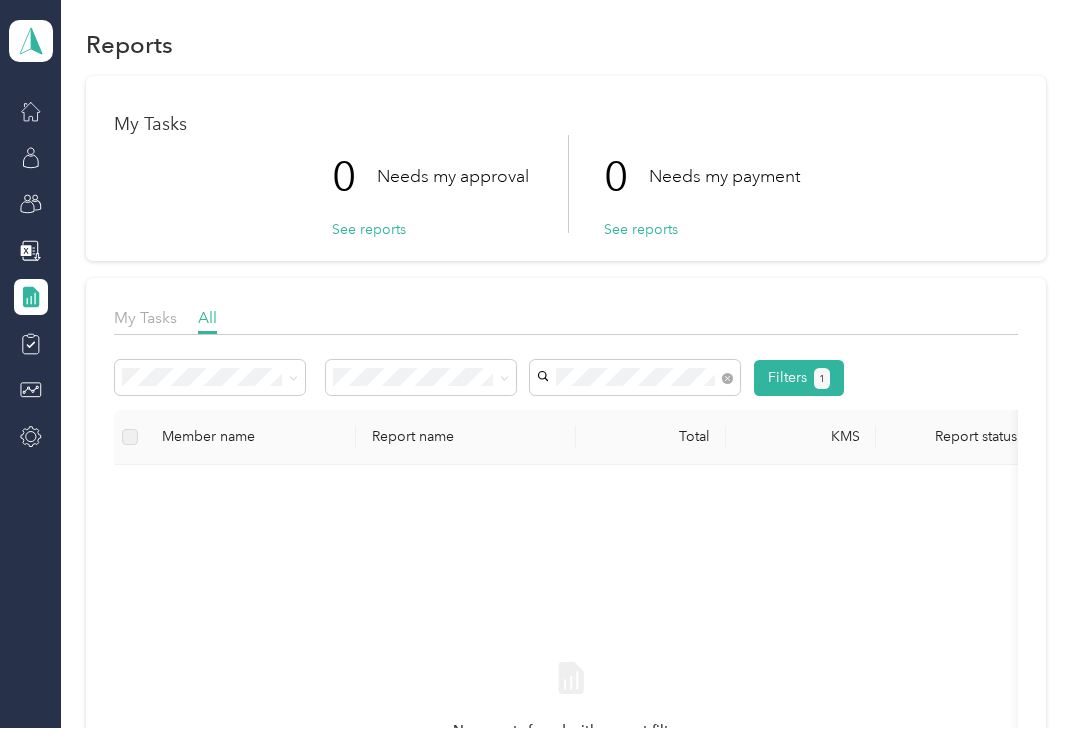 scroll, scrollTop: 31, scrollLeft: 0, axis: vertical 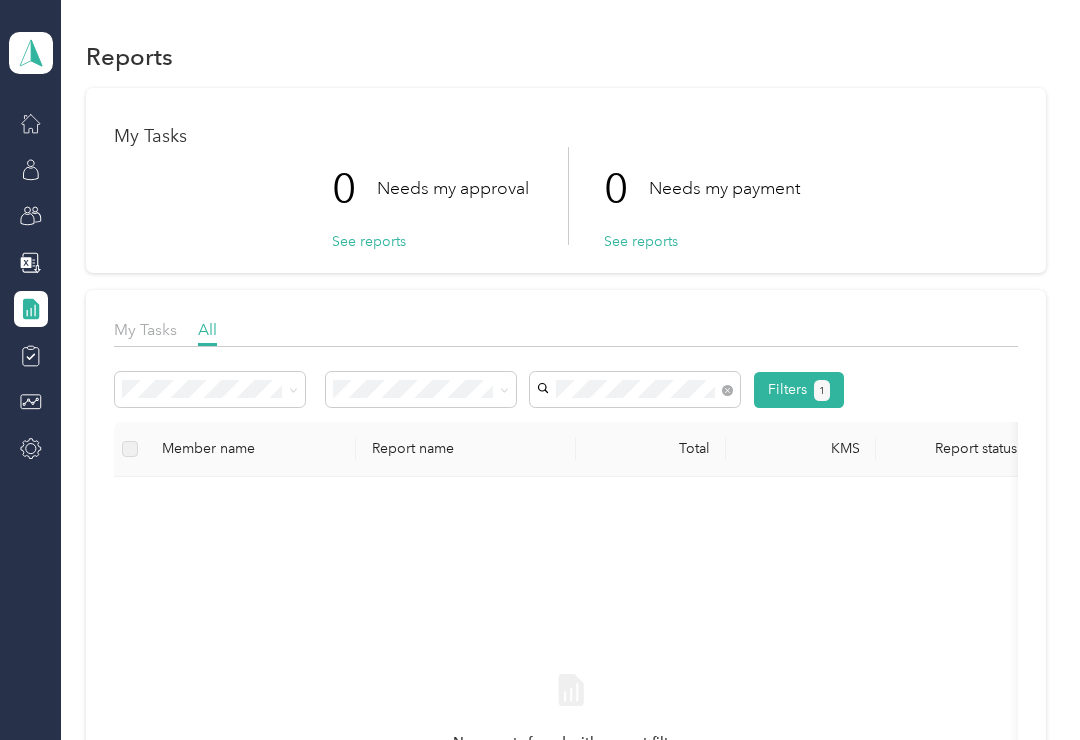 click on "Filters 1" at bounding box center [799, 390] 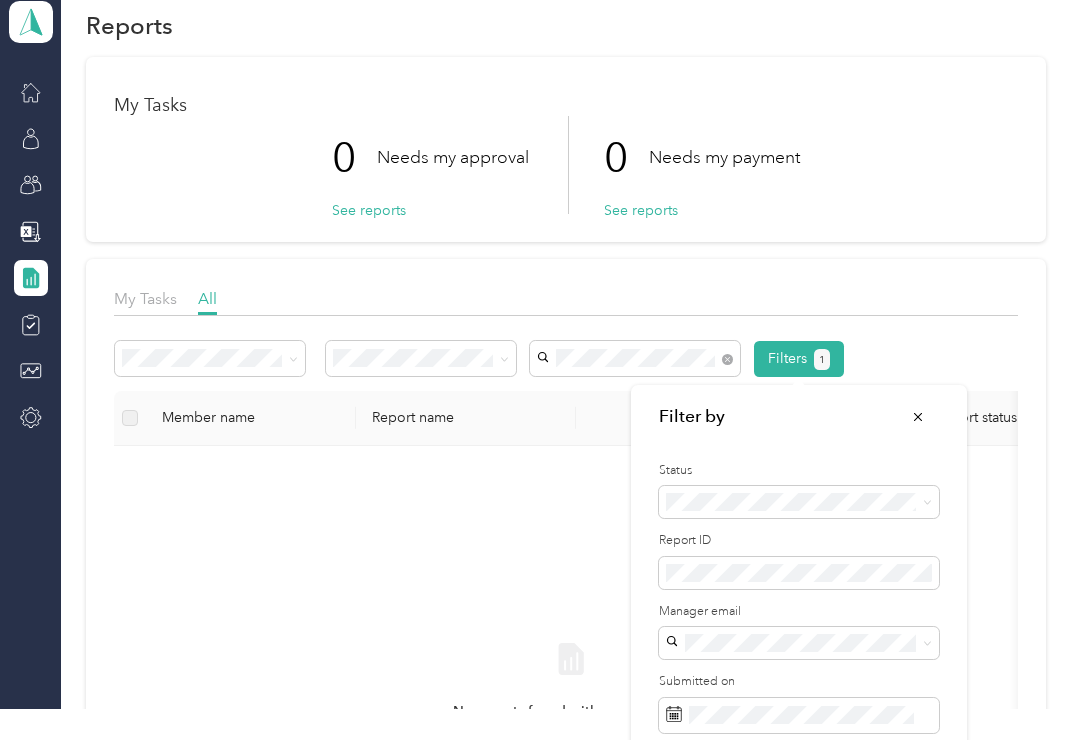 click on "My Tasks 0 Needs my approval See reports   0 Needs my payment See reports My Tasks All Filters 1 Member name Report name Total KMS Report status Submitted on Program Approvers                     No reports found with current filters" at bounding box center [566, 520] 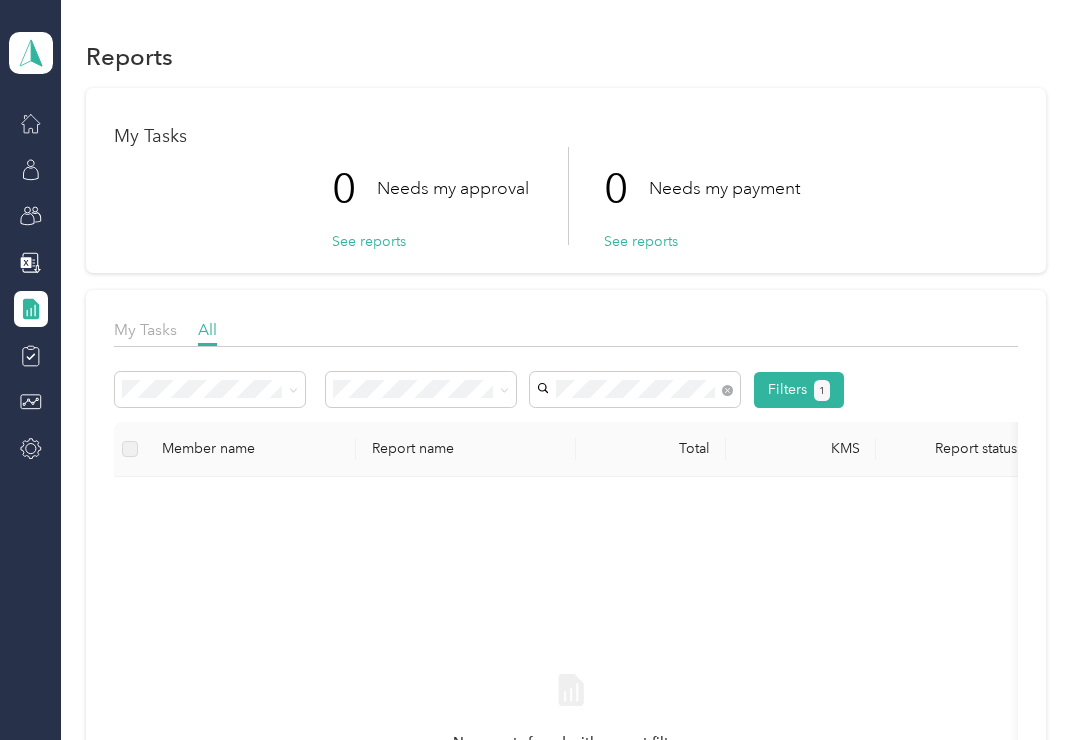click on "Labatt (Quebec) Team dashboard" at bounding box center [31, 233] 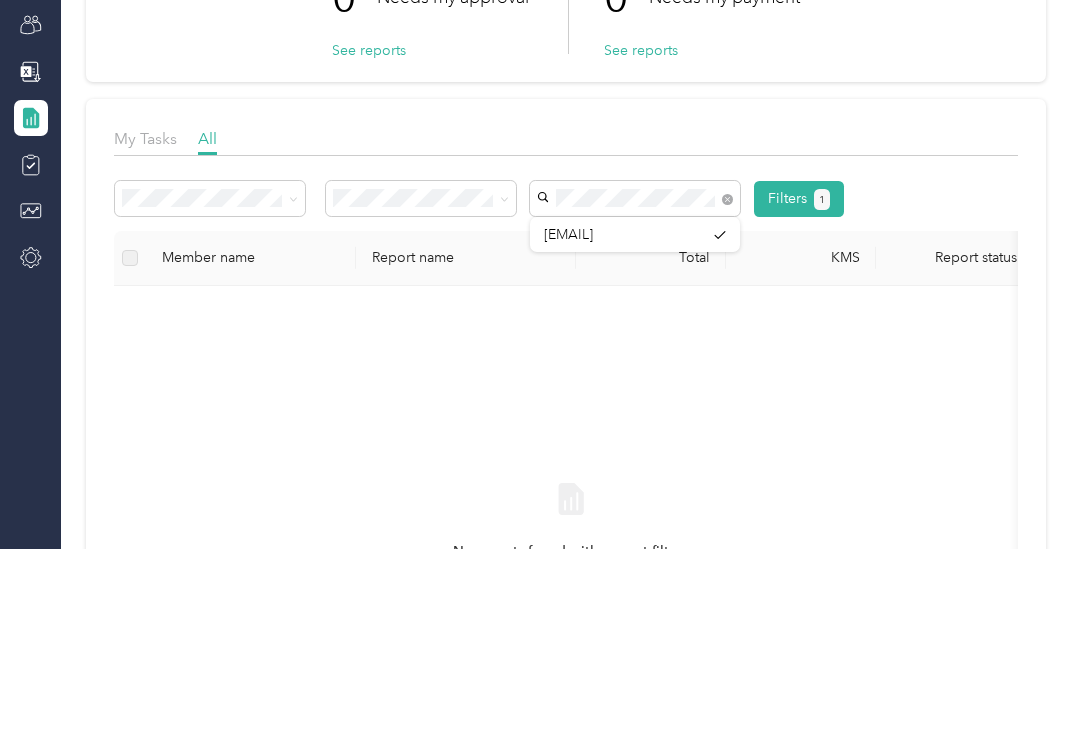 click on "No reports found with current filters" at bounding box center [571, 731] 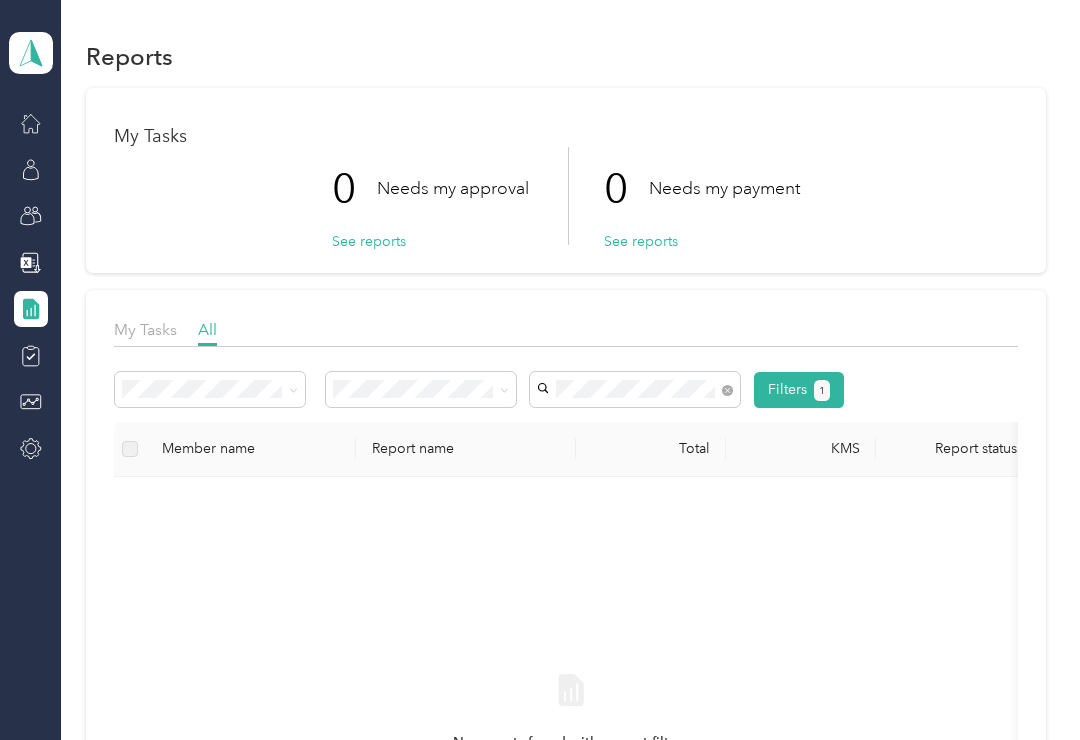 click on "My Tasks" at bounding box center (145, 330) 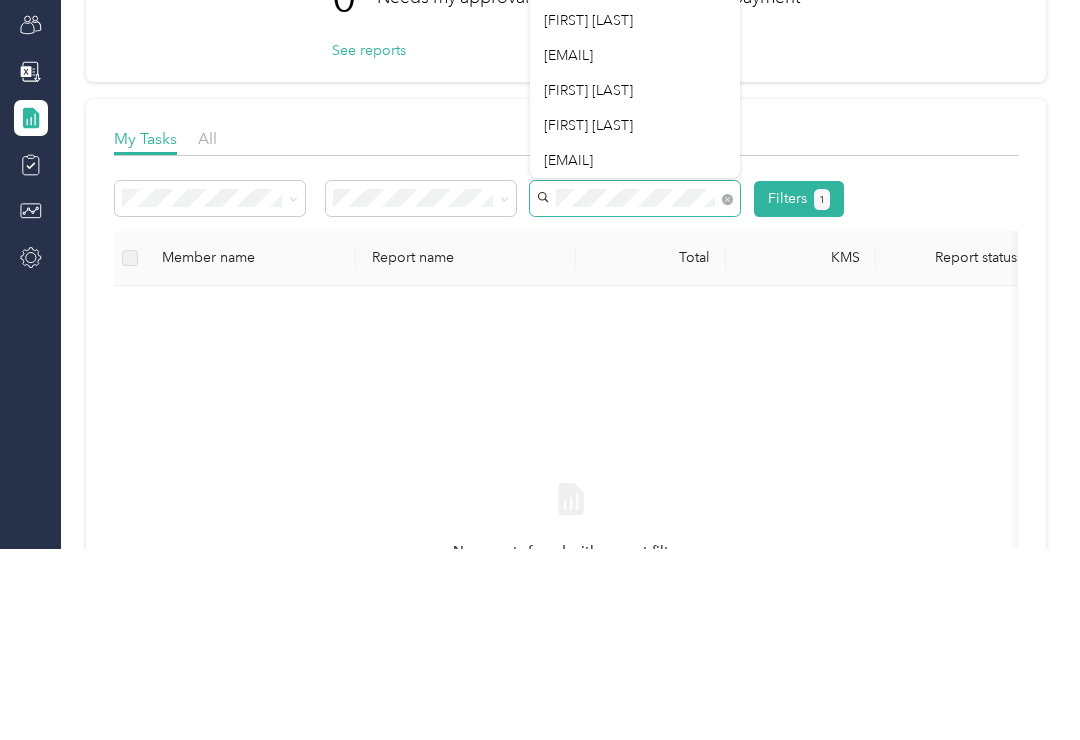 scroll, scrollTop: 175, scrollLeft: 0, axis: vertical 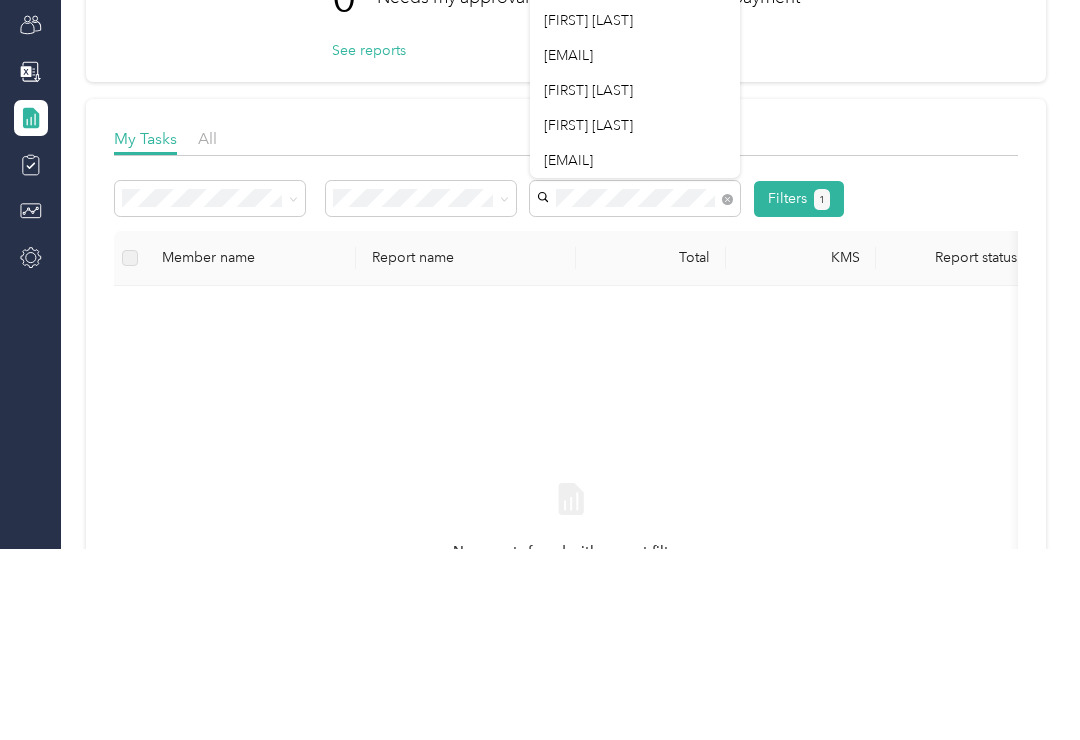 click on "[FIRST] [LAST]" at bounding box center (588, 316) 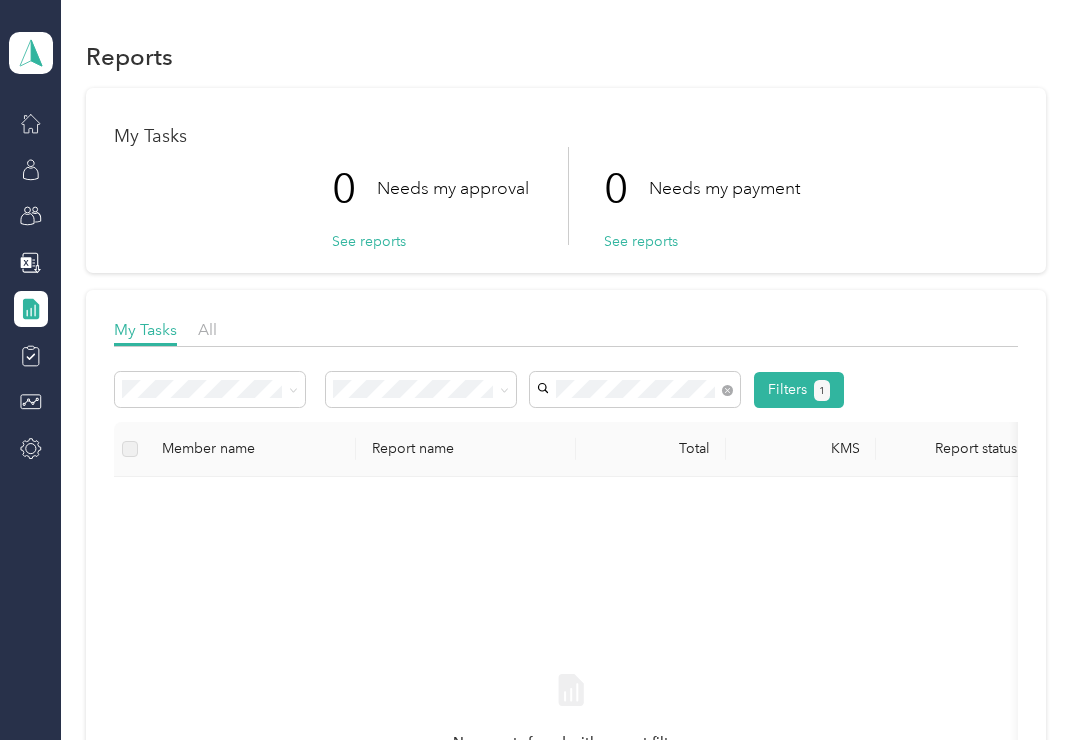 click on "All" at bounding box center [207, 330] 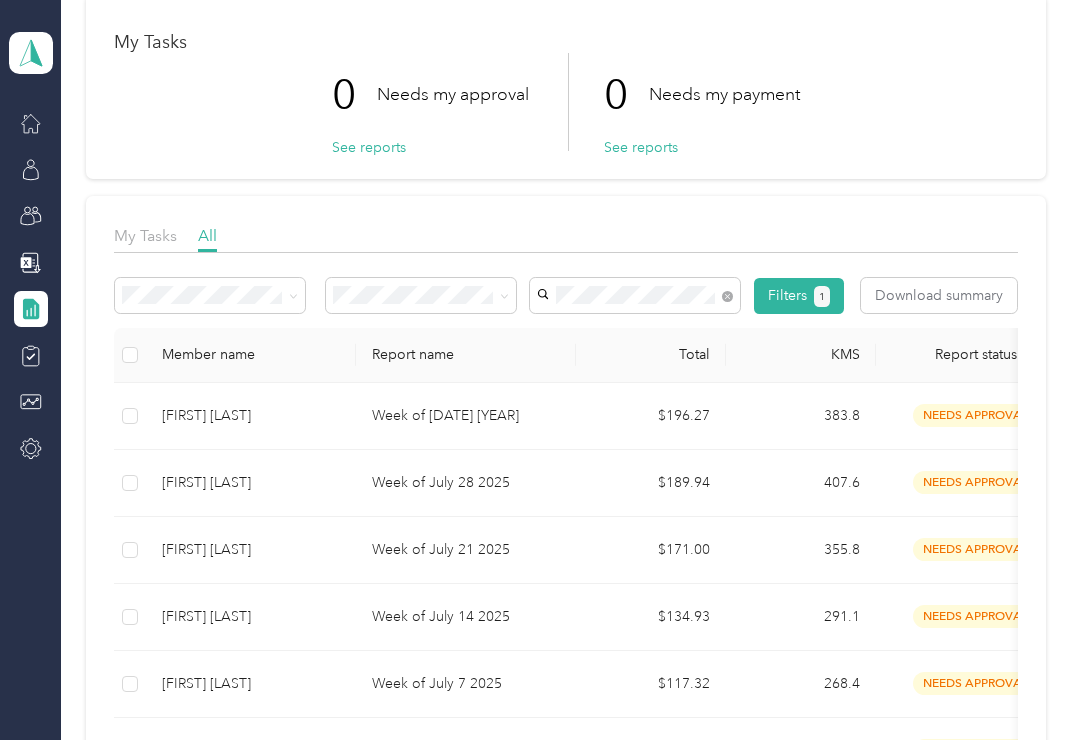 scroll, scrollTop: 105, scrollLeft: 0, axis: vertical 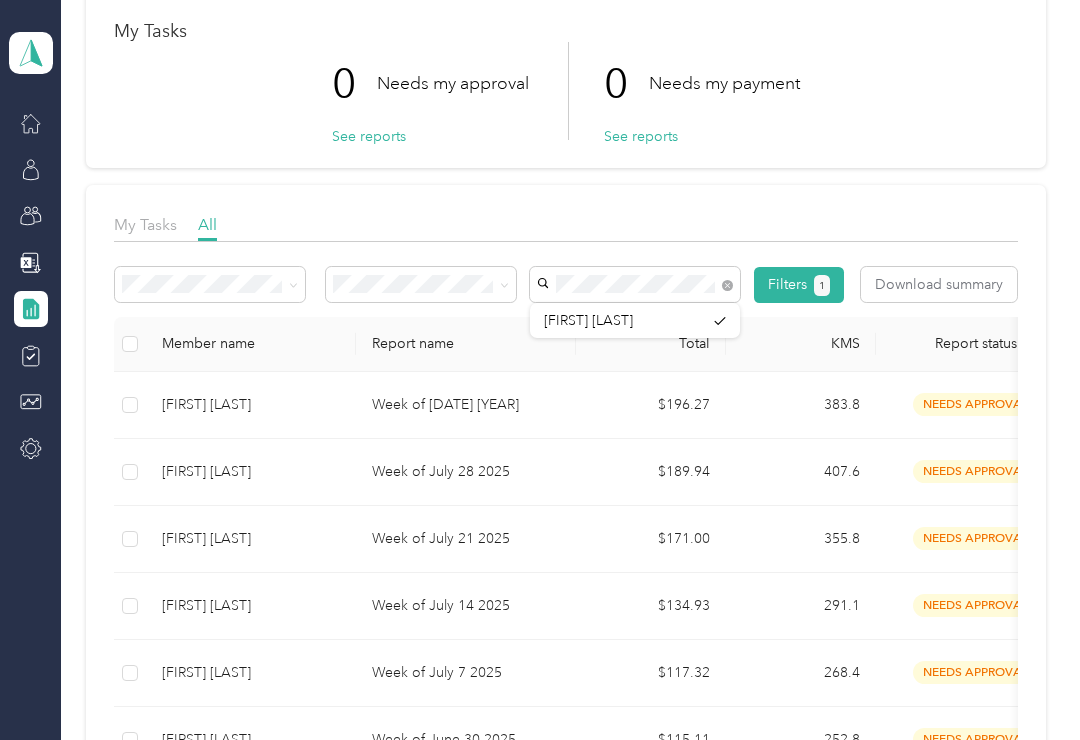 click on "My Tasks All" at bounding box center (566, 227) 